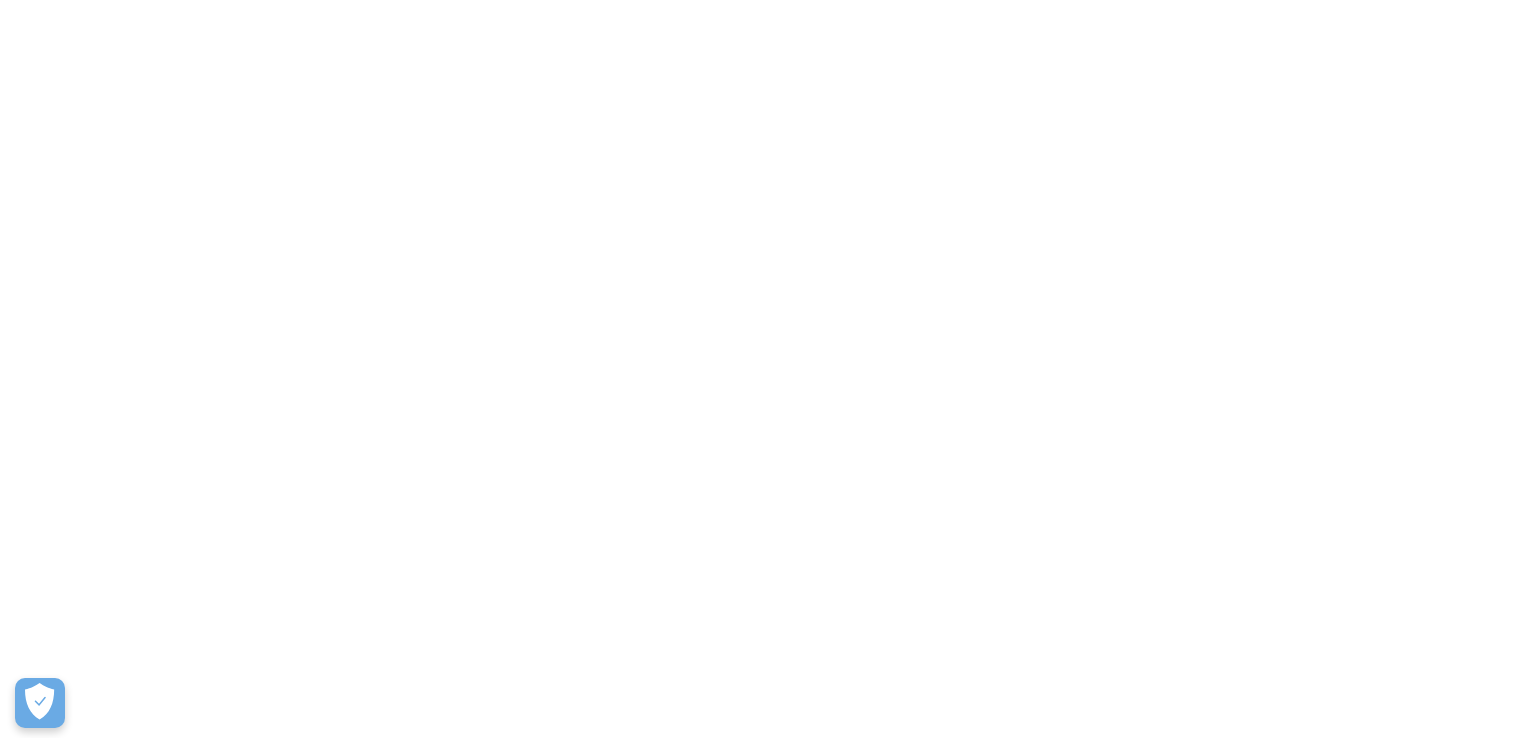 scroll, scrollTop: 0, scrollLeft: 0, axis: both 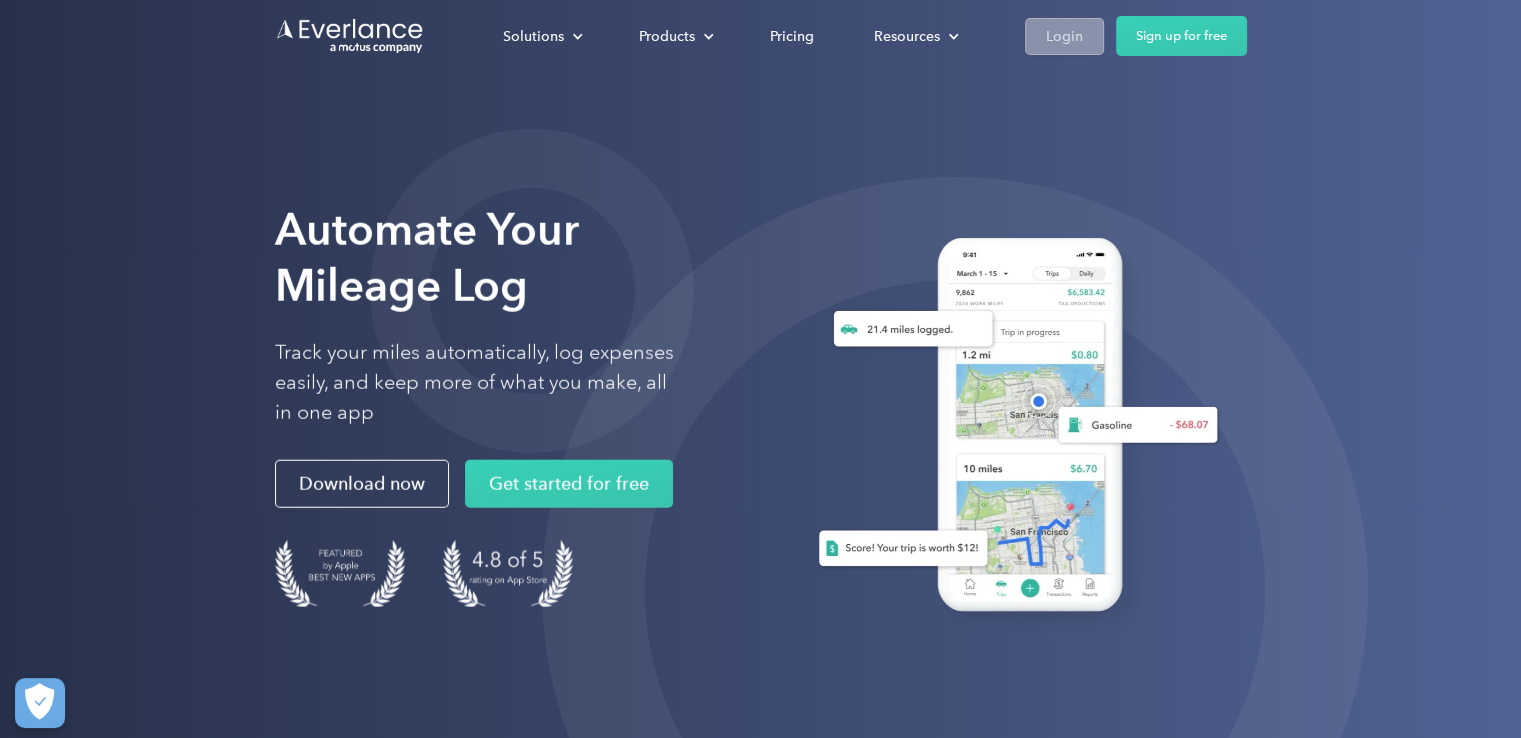 click on "Login" at bounding box center (1064, 36) 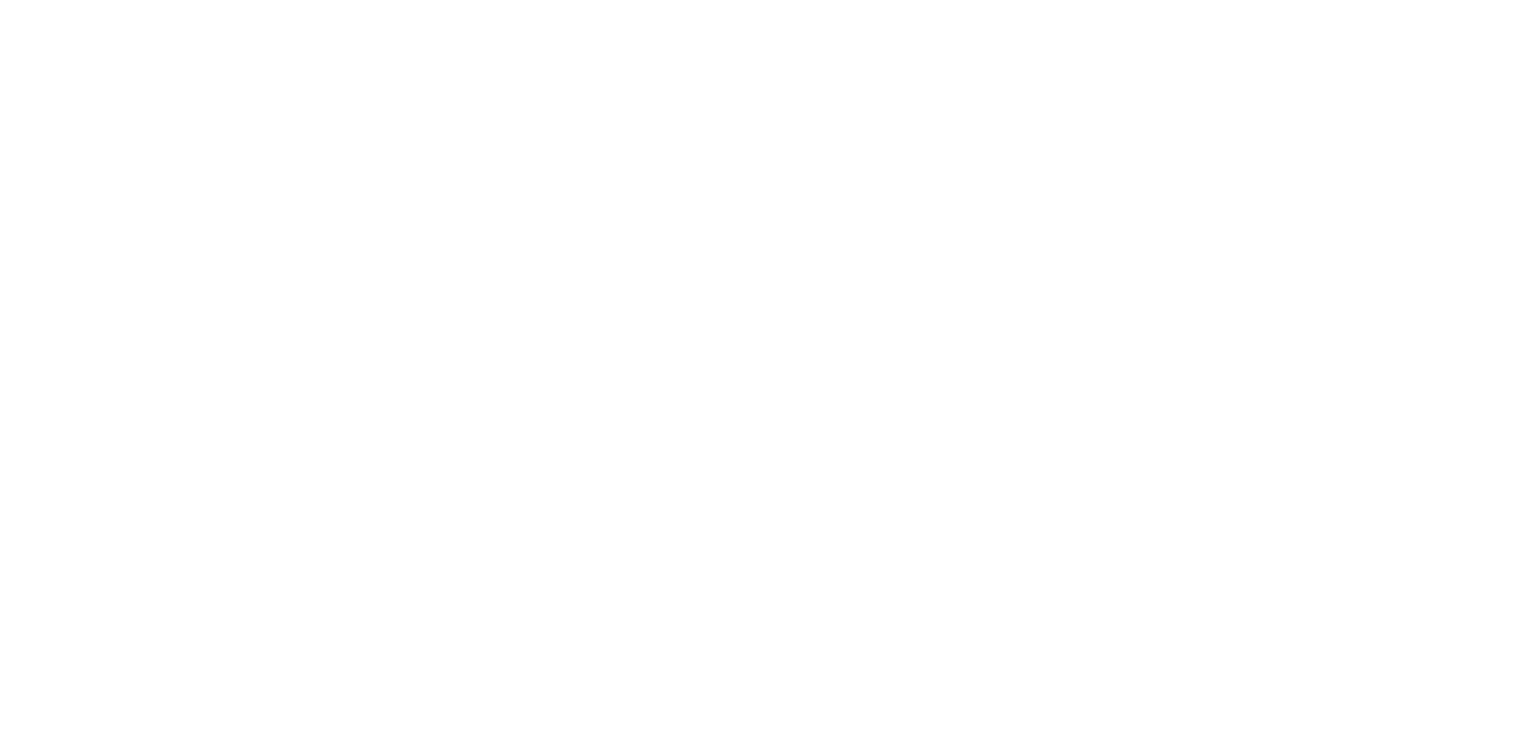 scroll, scrollTop: 0, scrollLeft: 0, axis: both 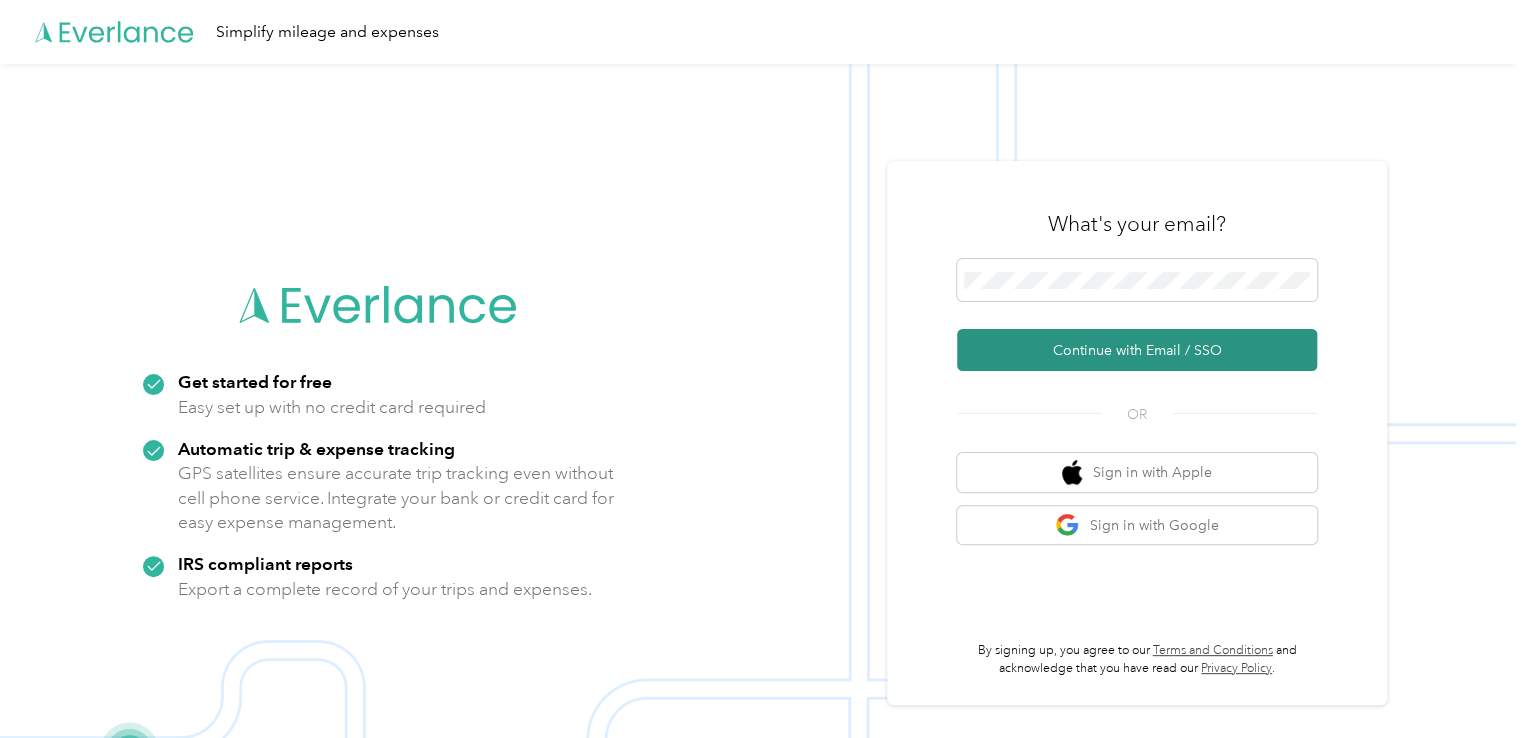 click on "Continue with Email / SSO" at bounding box center (1137, 350) 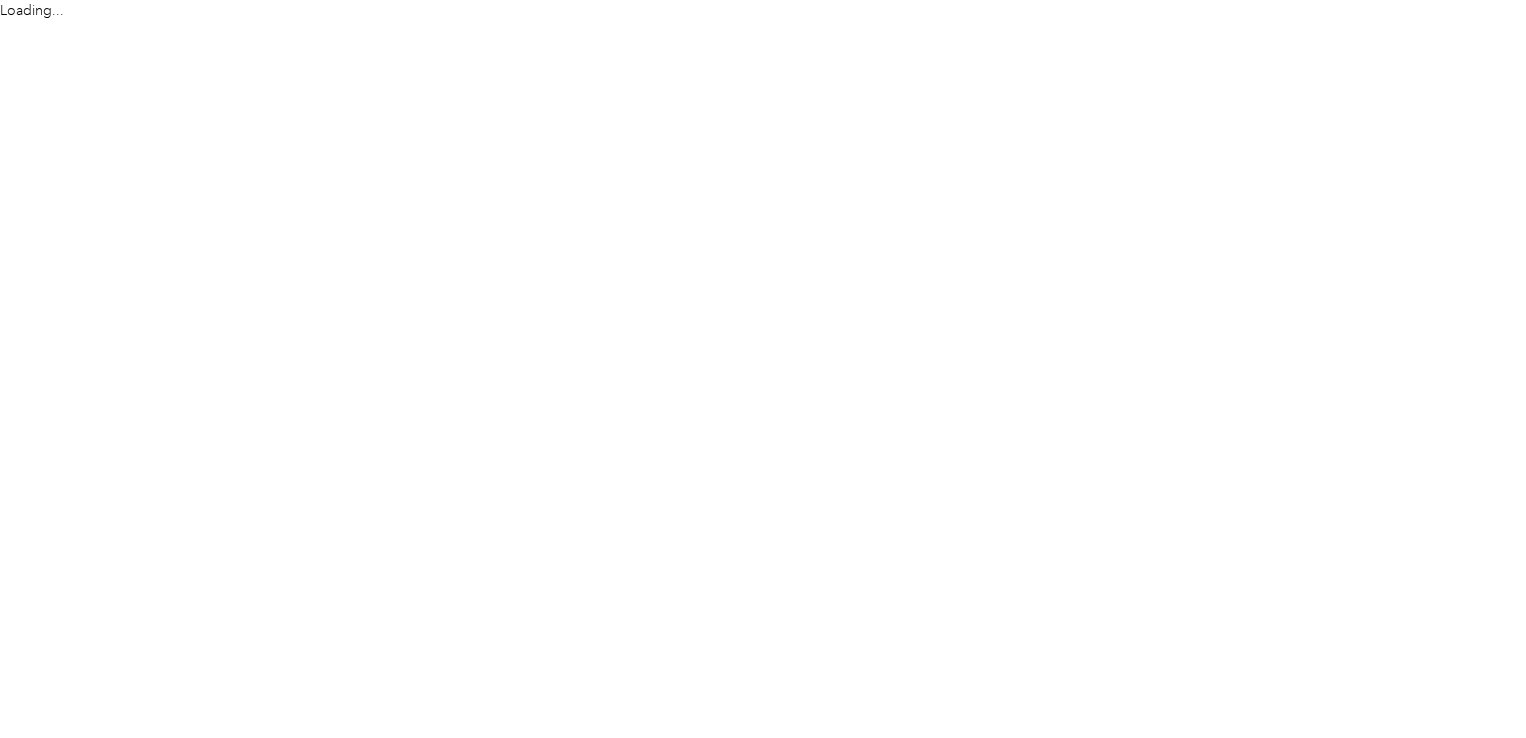 scroll, scrollTop: 0, scrollLeft: 0, axis: both 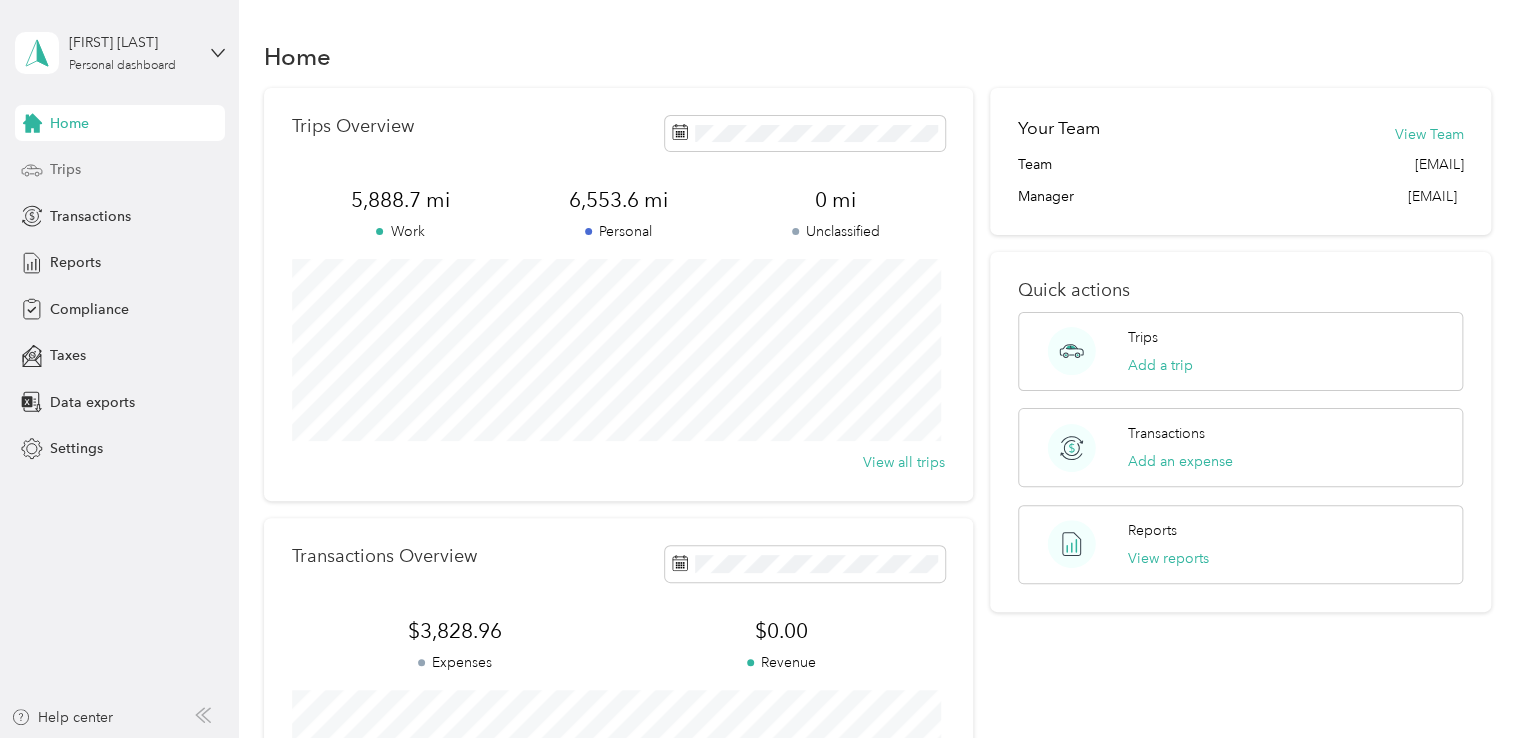 click on "Trips" at bounding box center [120, 170] 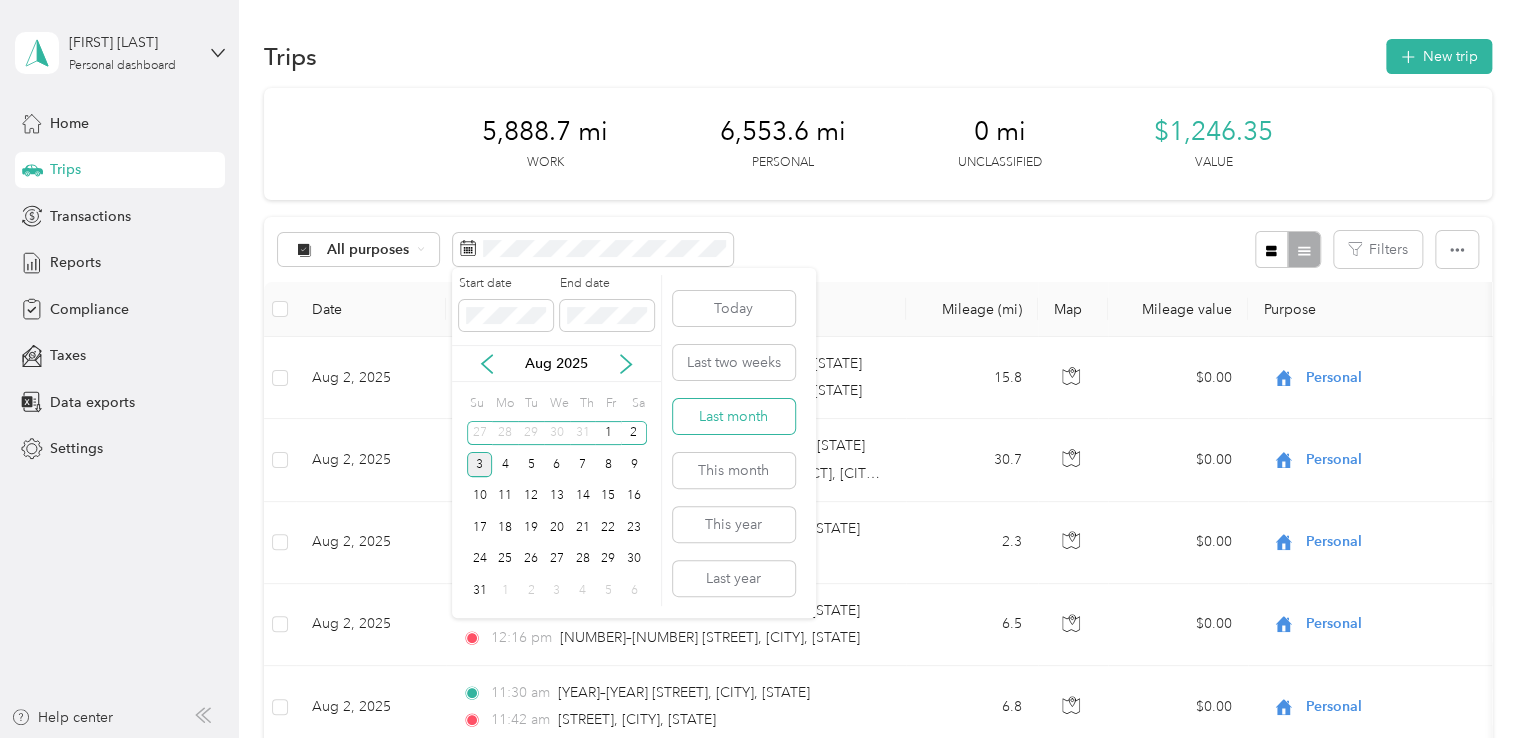 click on "Last month" at bounding box center (734, 416) 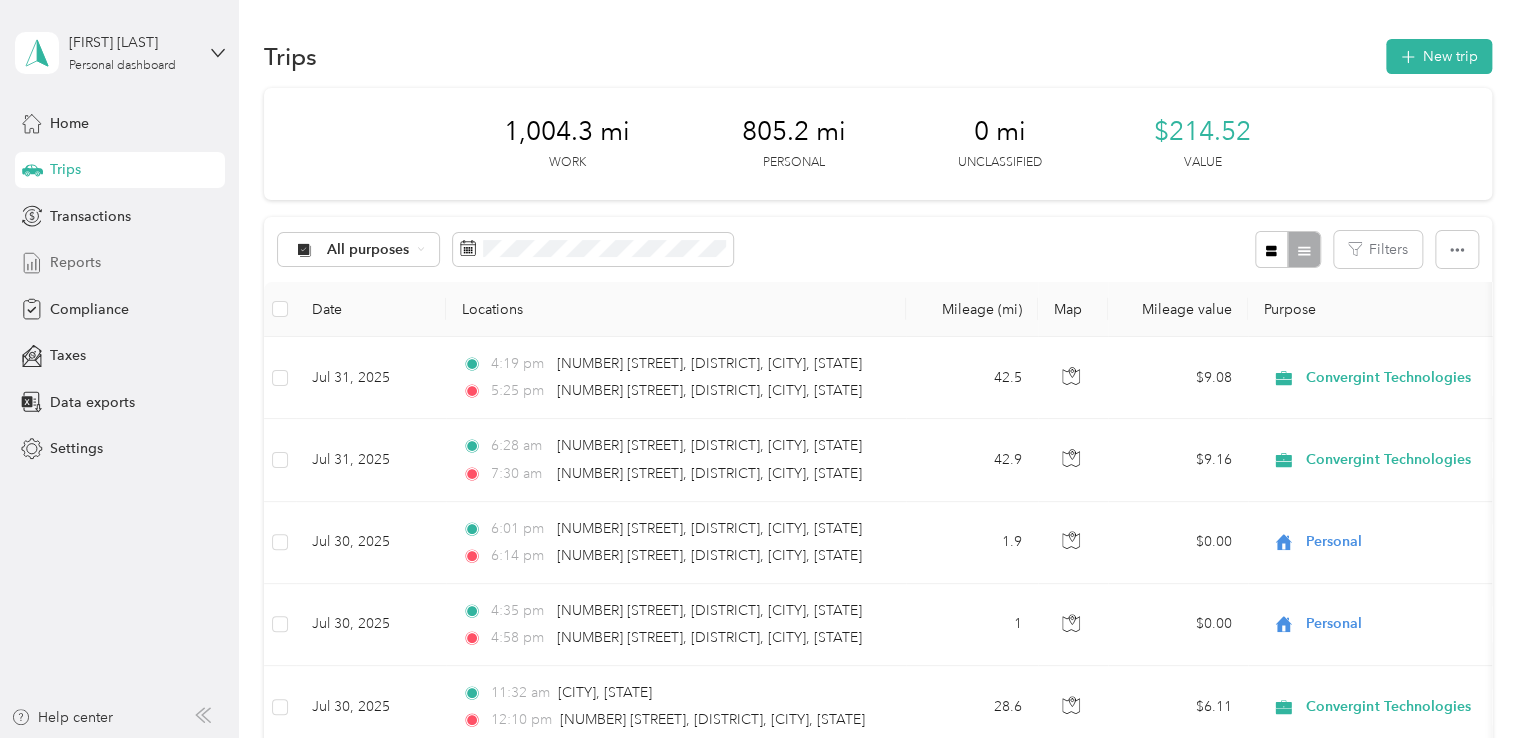 click on "Reports" at bounding box center (75, 262) 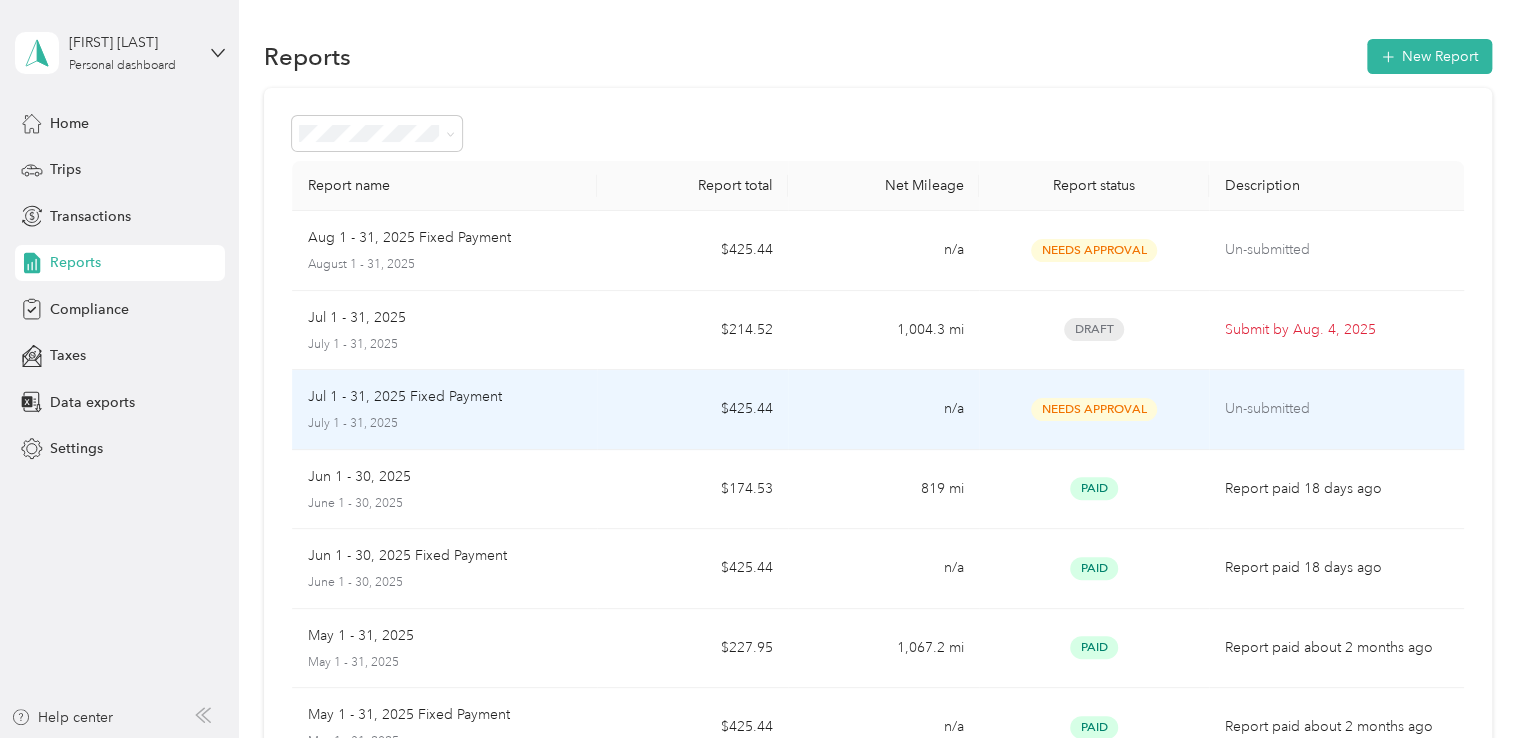 click on "Un-submitted" at bounding box center (1336, 409) 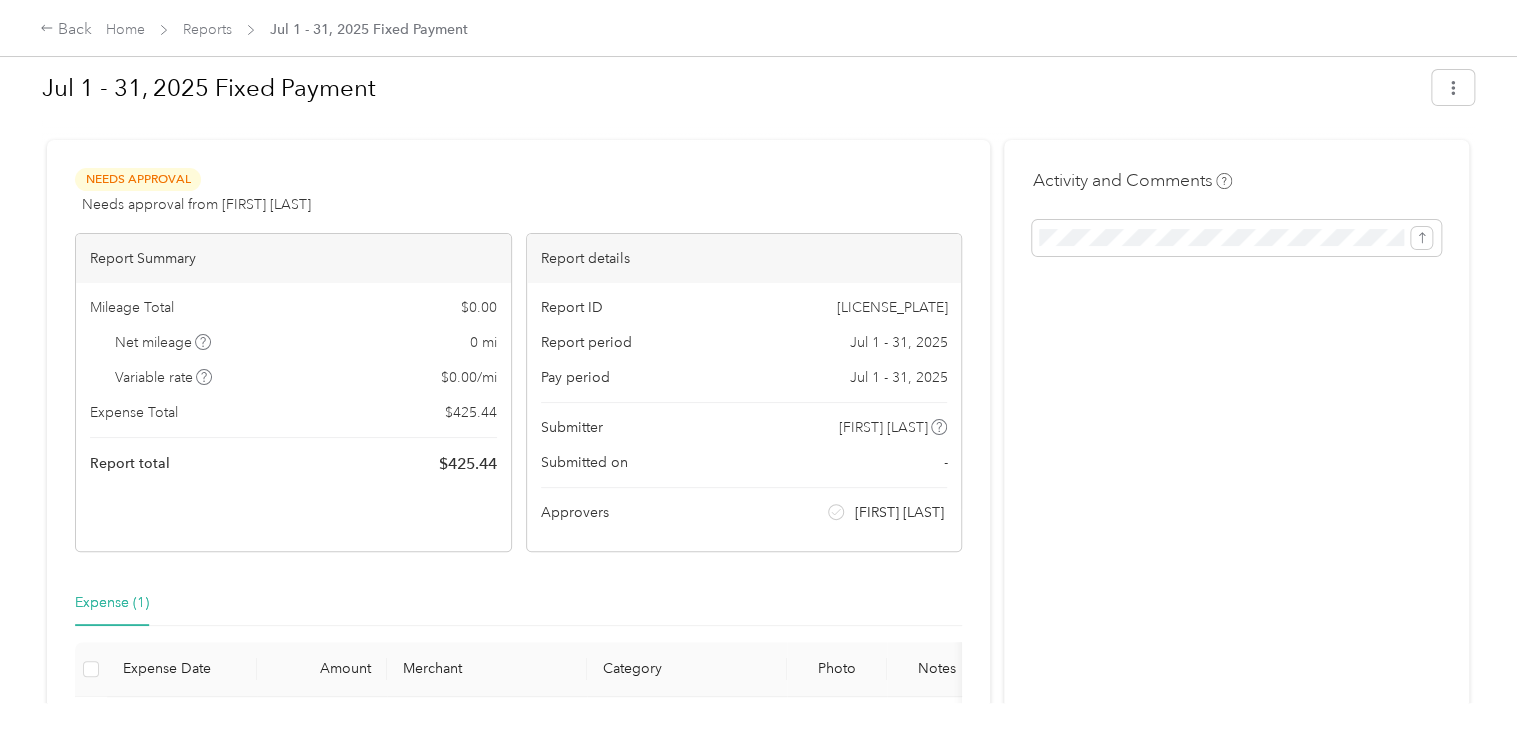 scroll, scrollTop: 0, scrollLeft: 0, axis: both 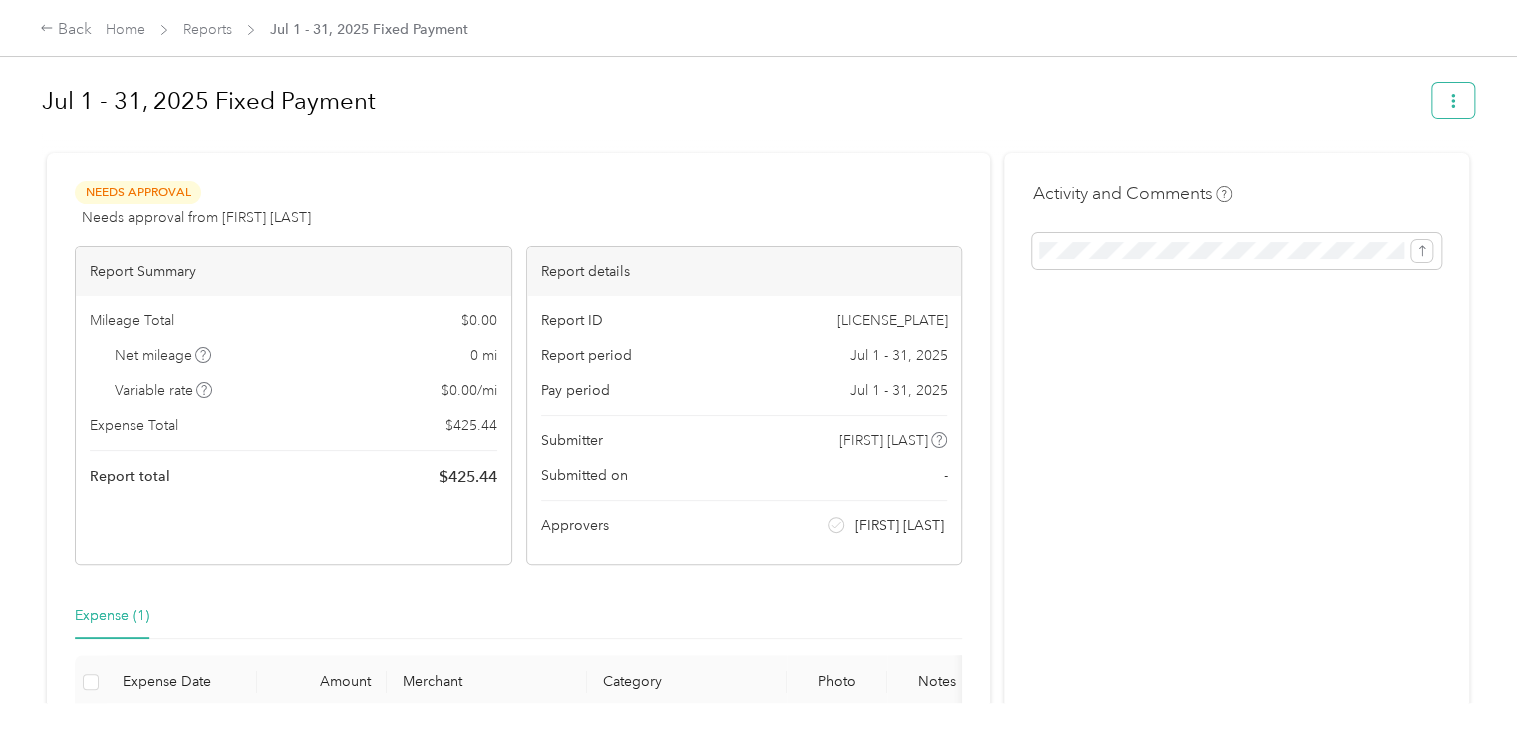 click 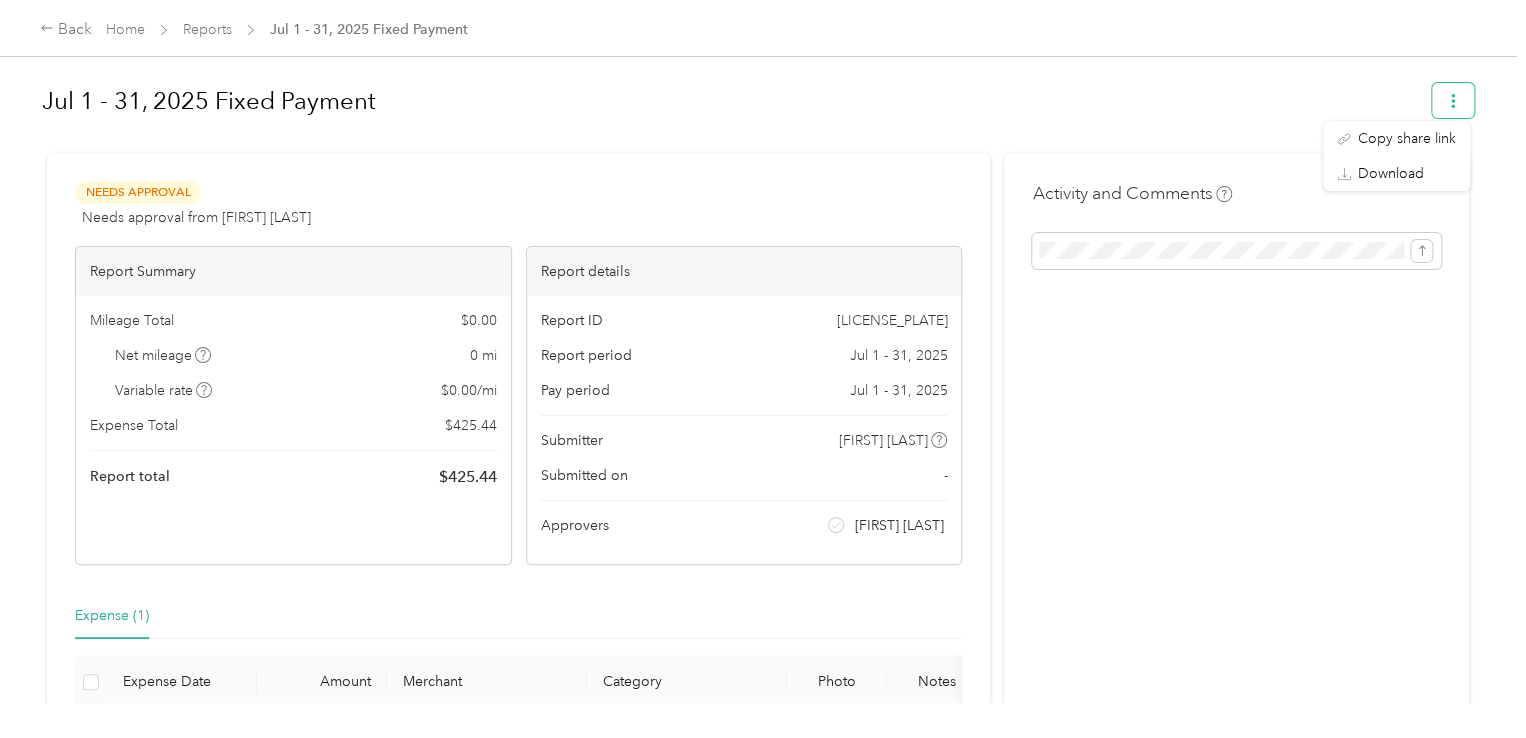 click 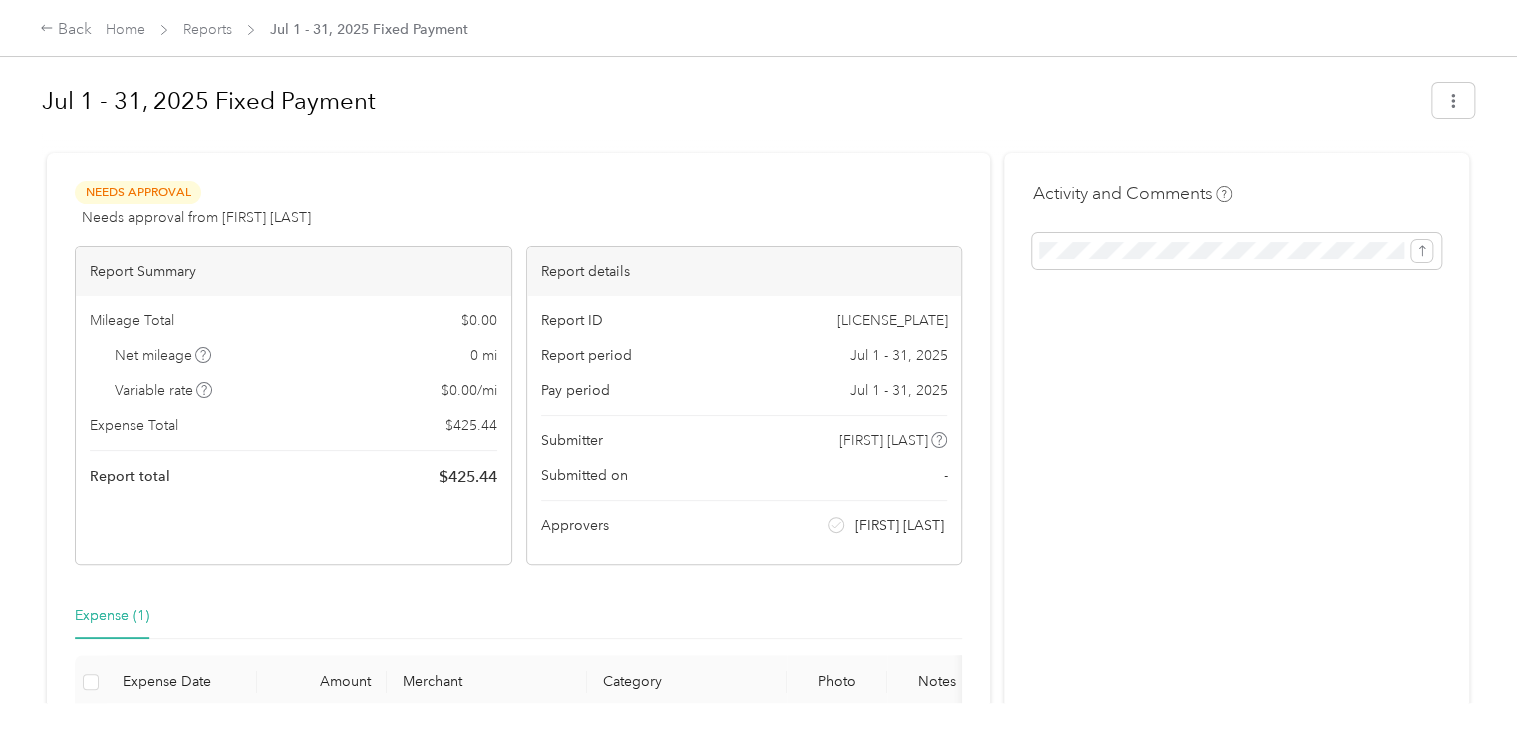 click on "Back Home Reports [DATE] - [DATE] [DATE] - [DATE] Fixed Payment" at bounding box center (763, 28) 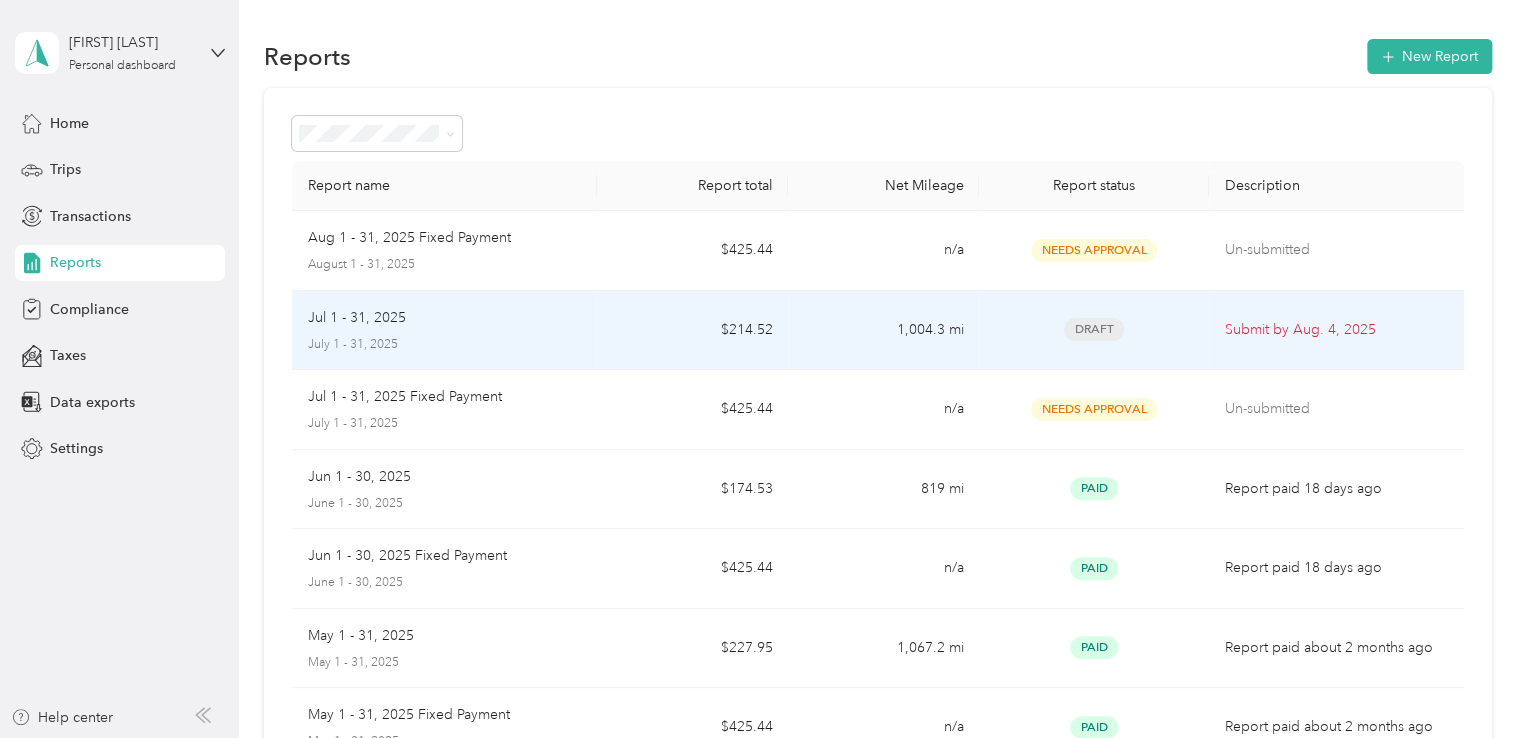 click on "Jul 1 - 31, 2025" at bounding box center [357, 318] 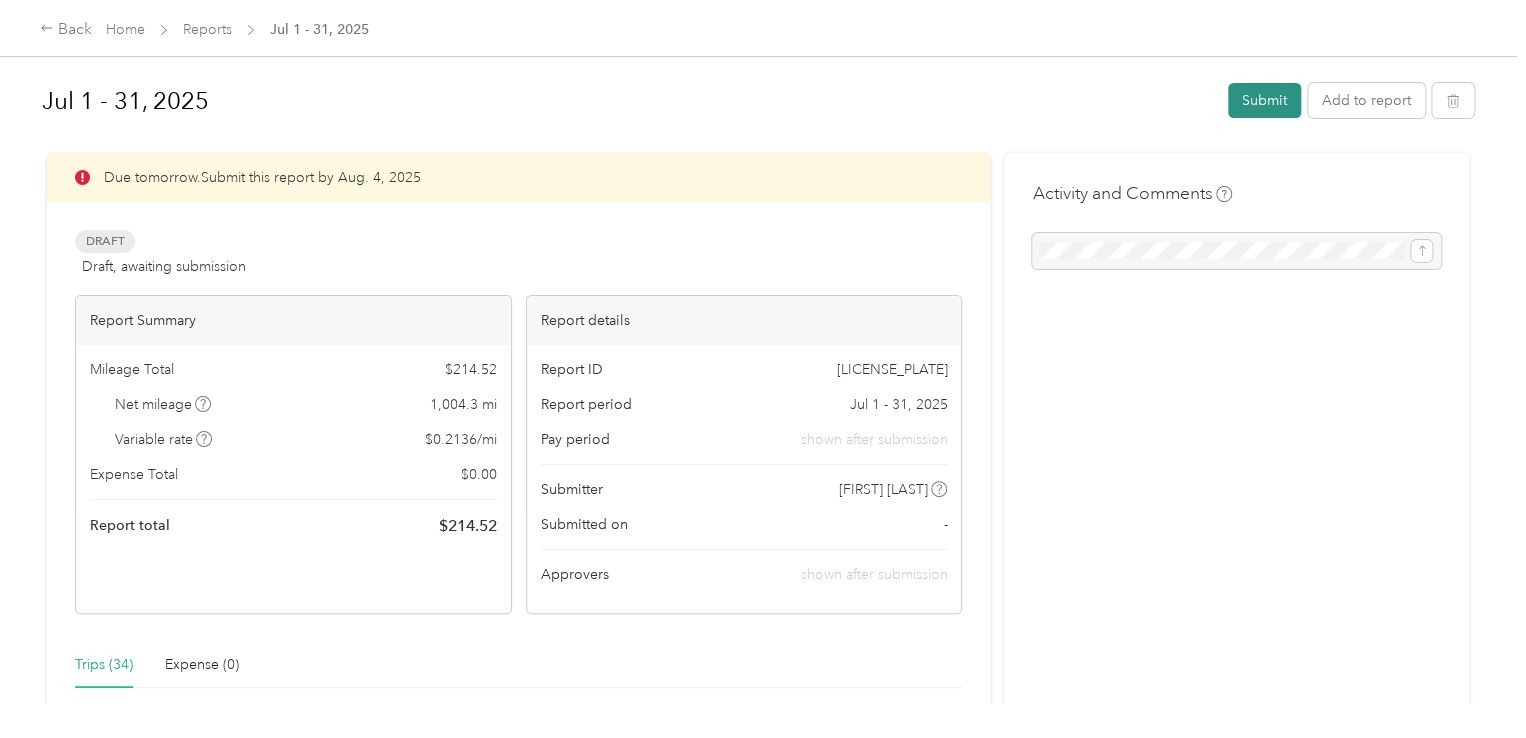 click on "Submit" at bounding box center [1264, 100] 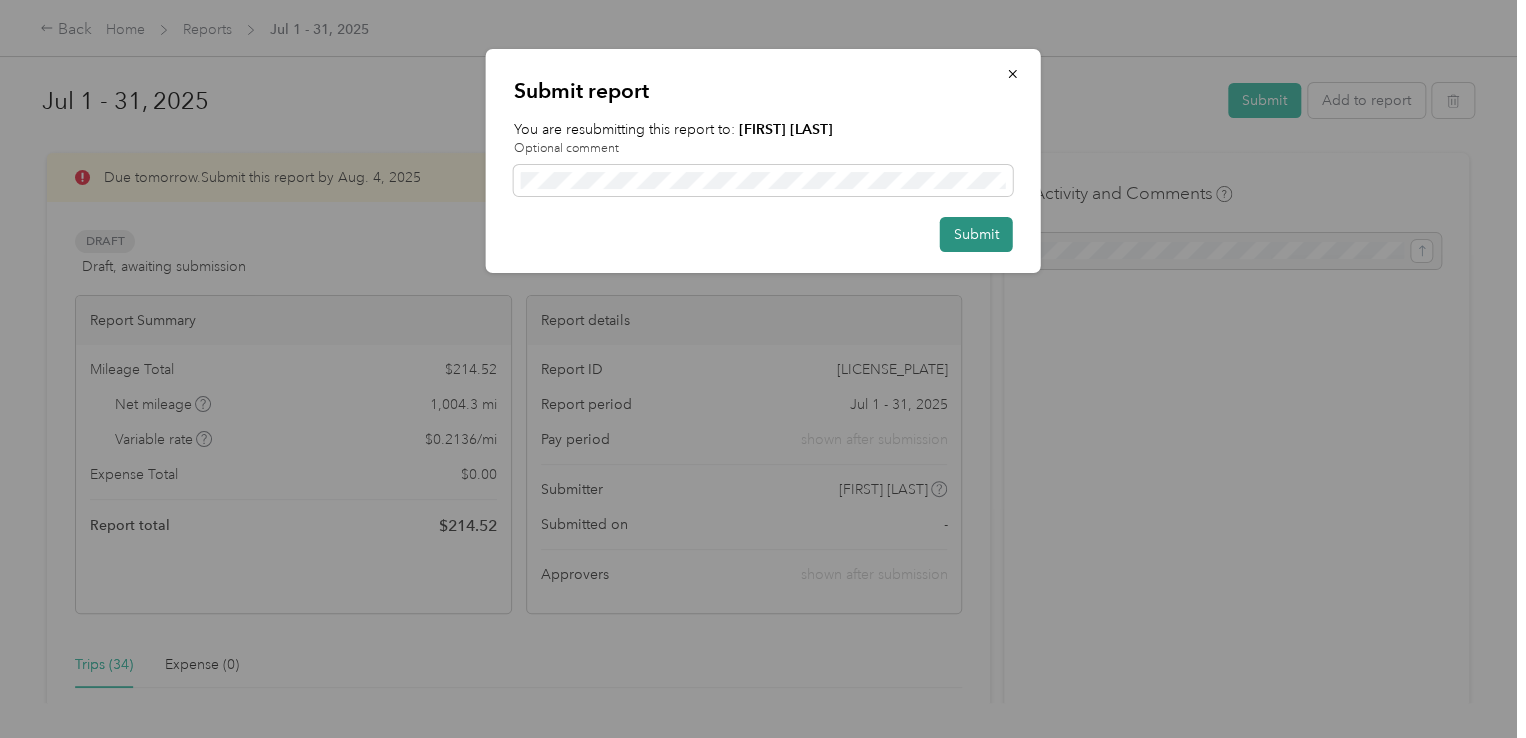 click on "Submit" at bounding box center (976, 234) 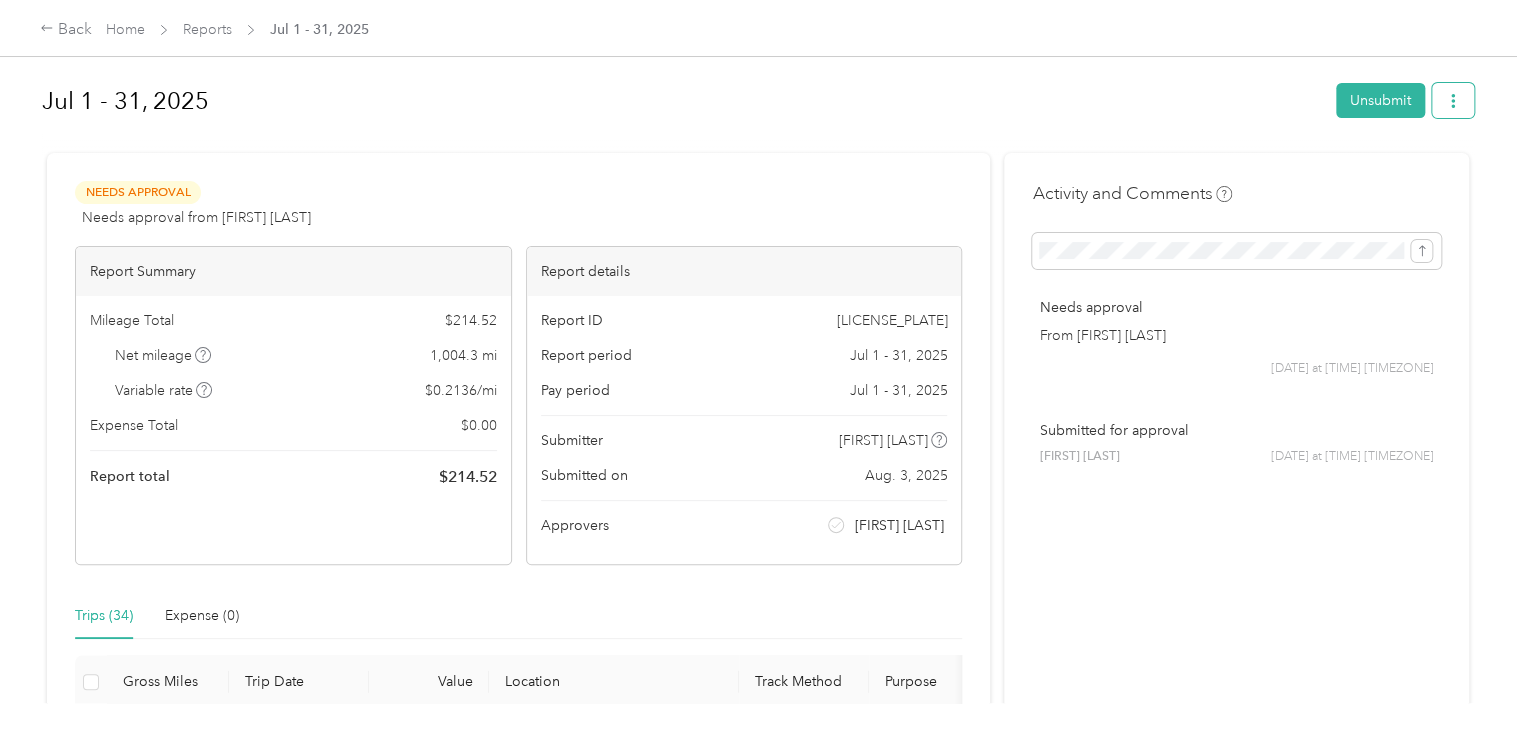 click 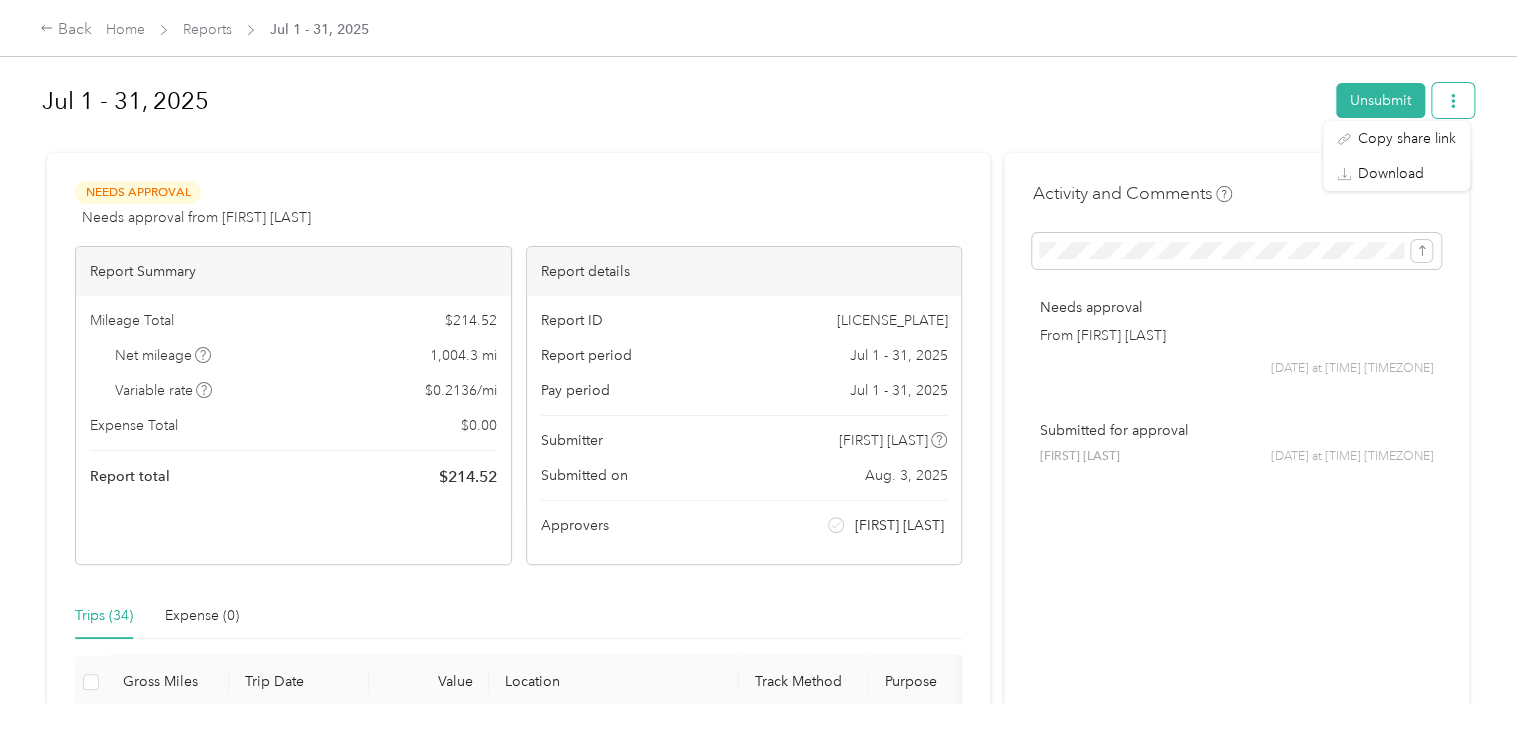 click 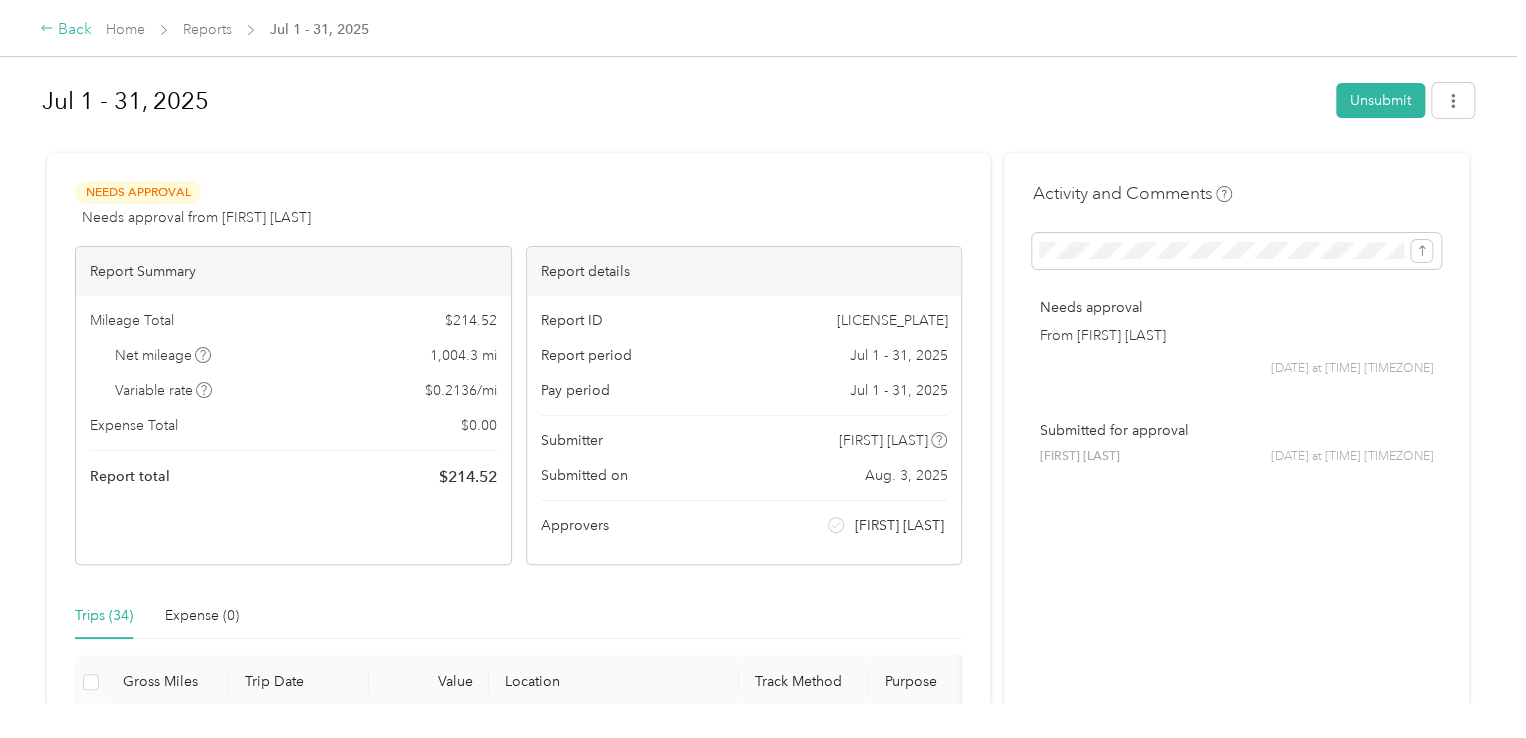 click on "Back Home Reports [DATE] - [DATE] [DATE] - [DATE]" at bounding box center (763, 28) 